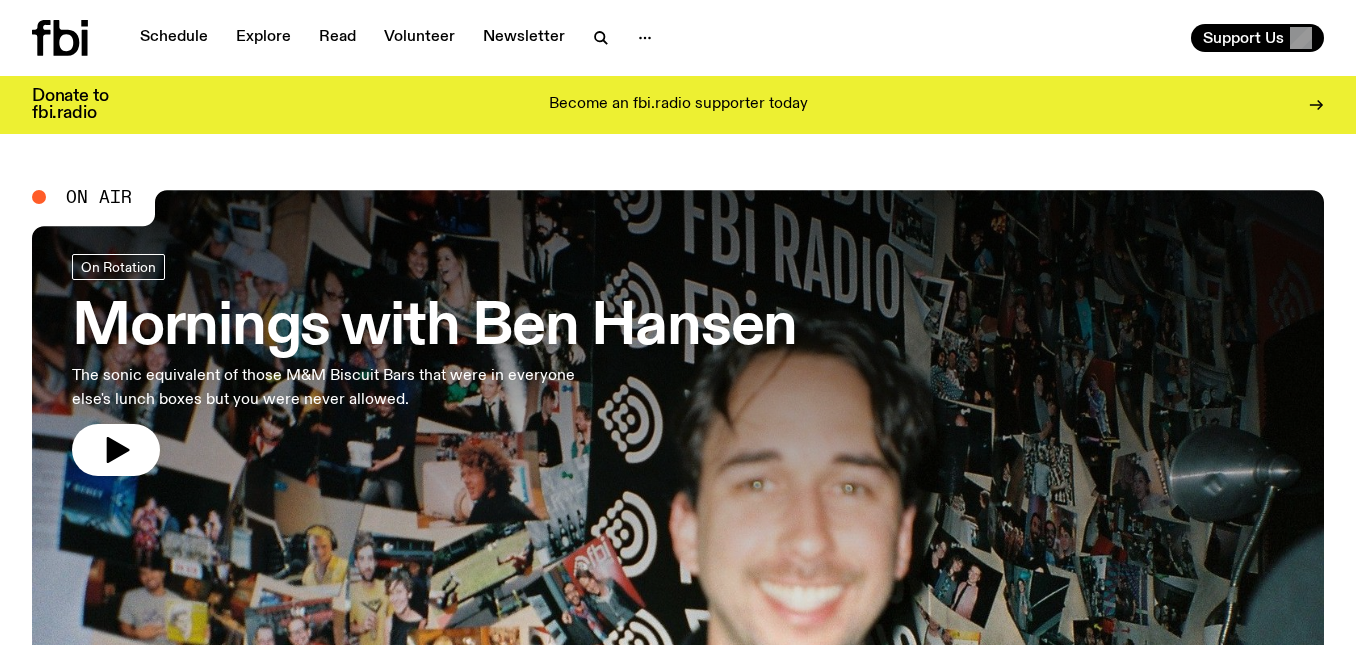 scroll, scrollTop: 0, scrollLeft: 0, axis: both 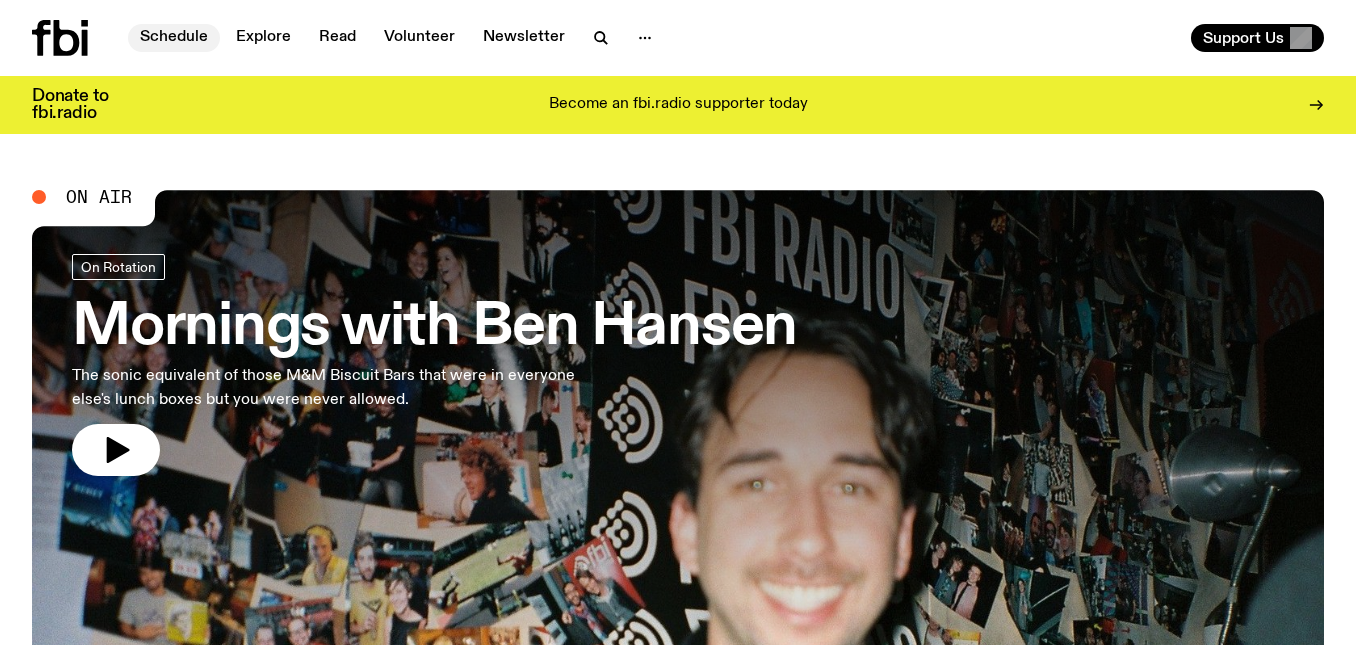 click on "Schedule" at bounding box center [174, 38] 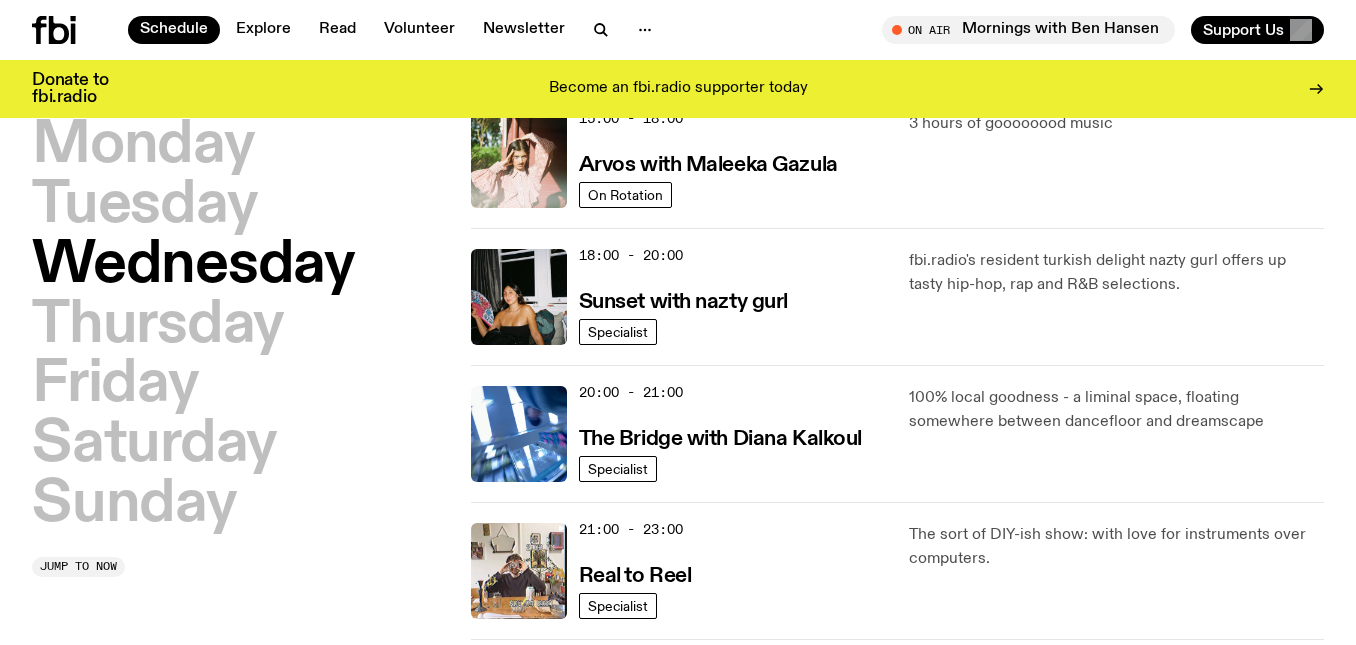 scroll, scrollTop: 497, scrollLeft: 0, axis: vertical 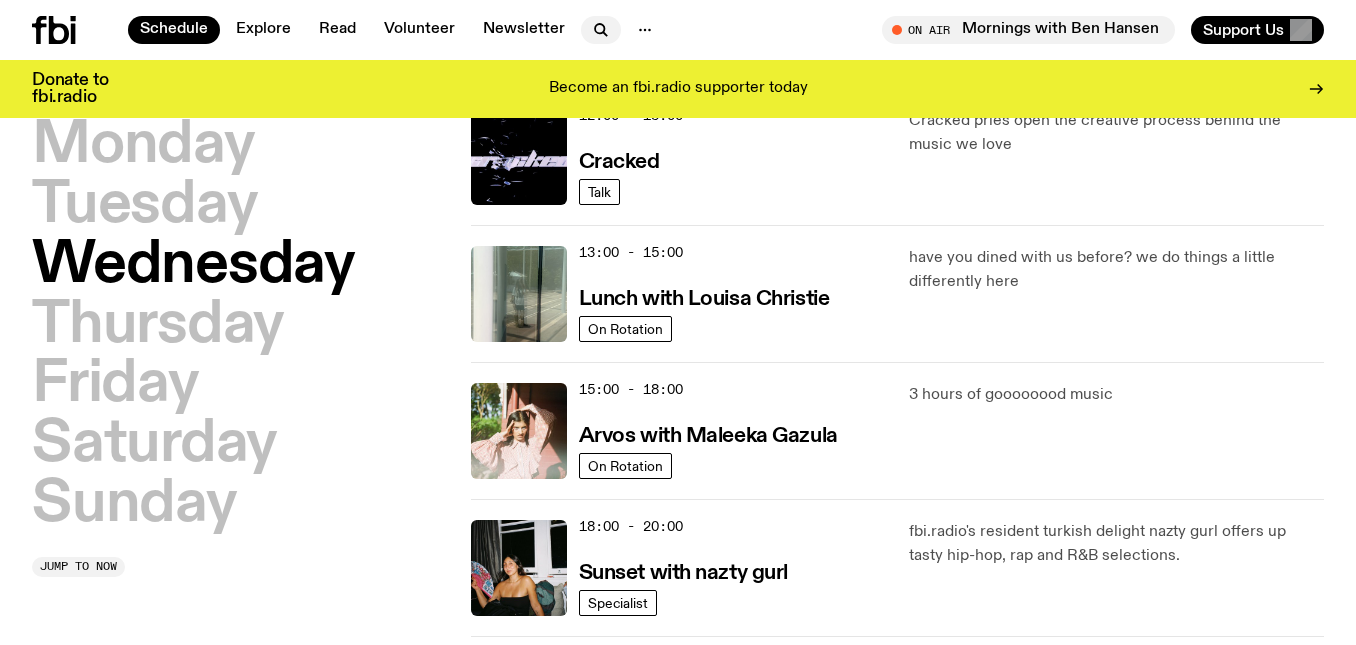 click 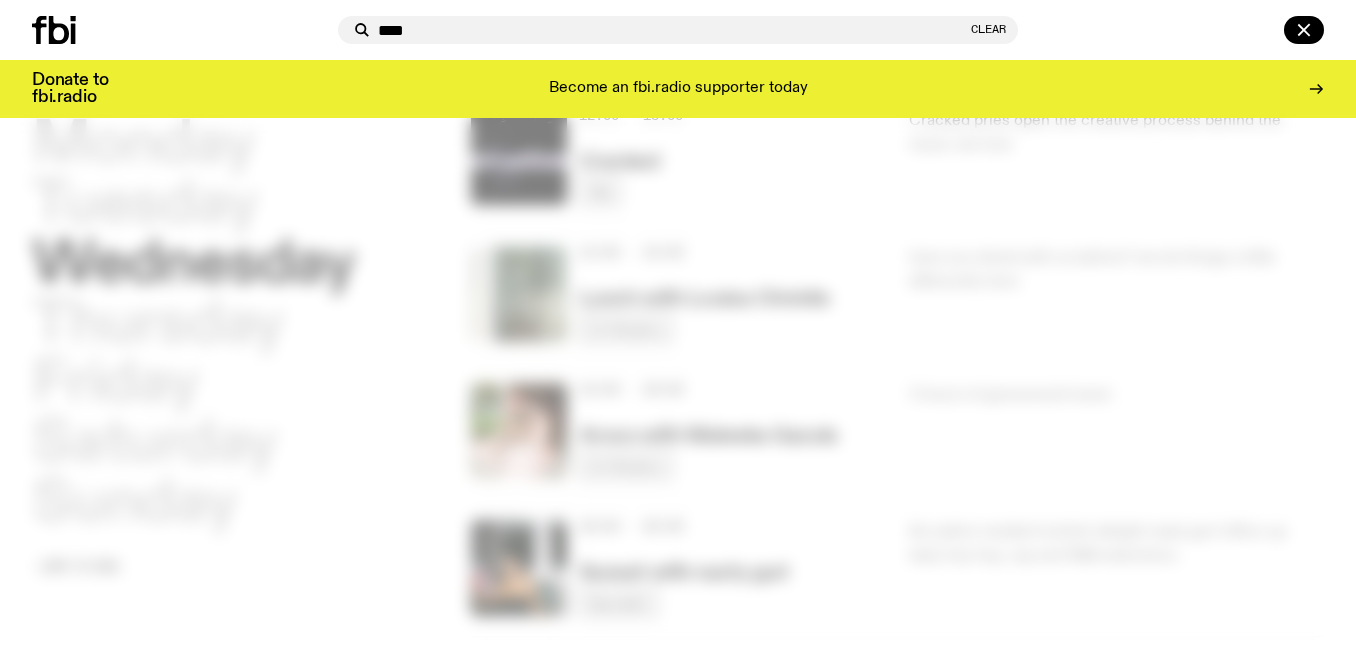type on "****" 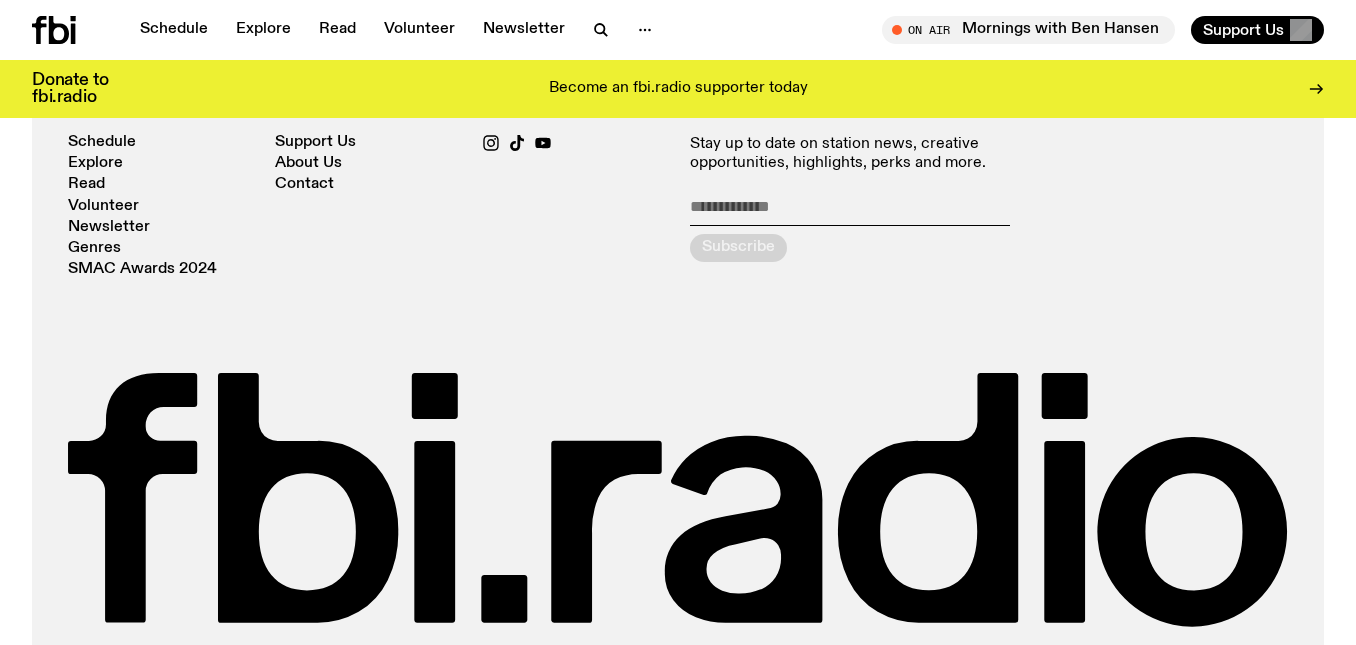 scroll, scrollTop: 4012, scrollLeft: 0, axis: vertical 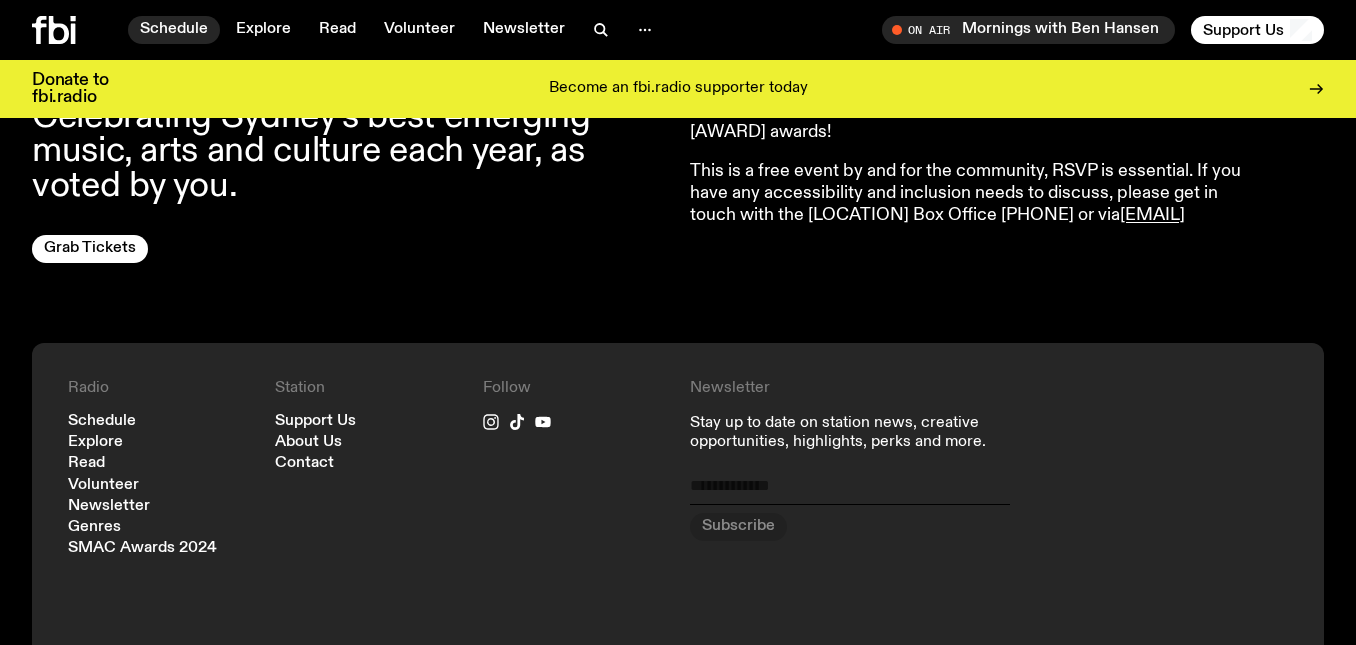 click on "Schedule" at bounding box center (174, 30) 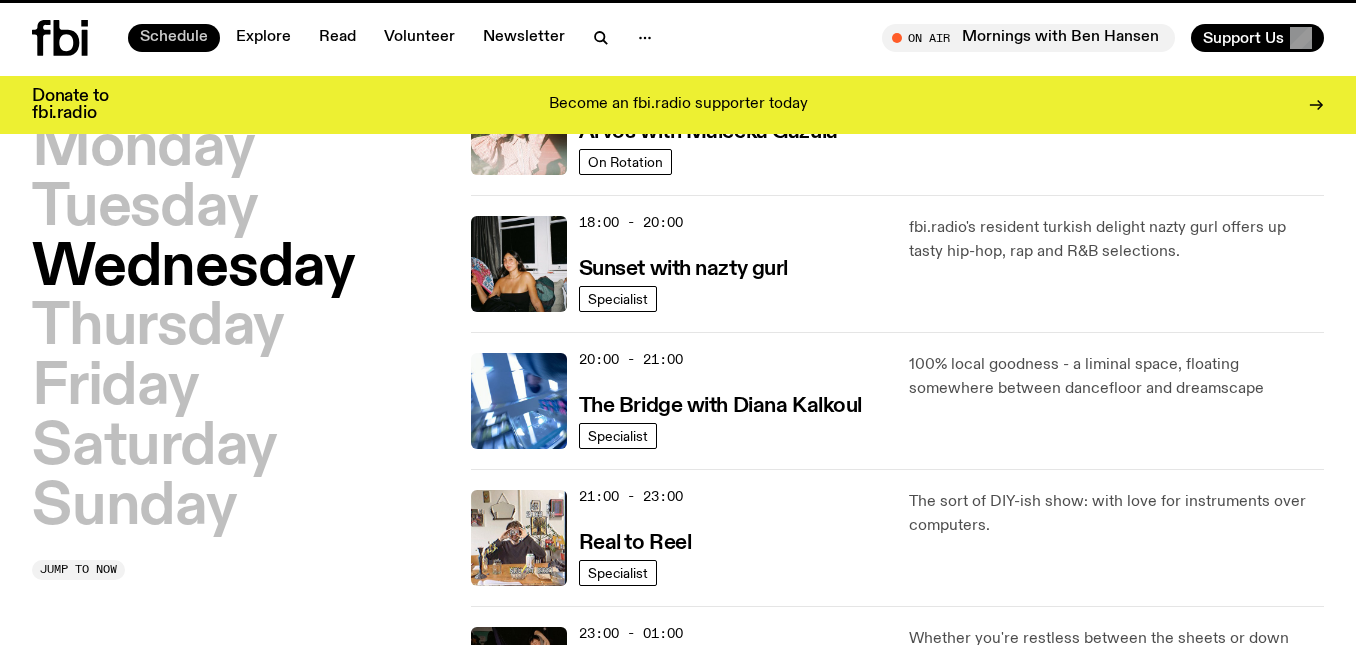 scroll, scrollTop: 0, scrollLeft: 0, axis: both 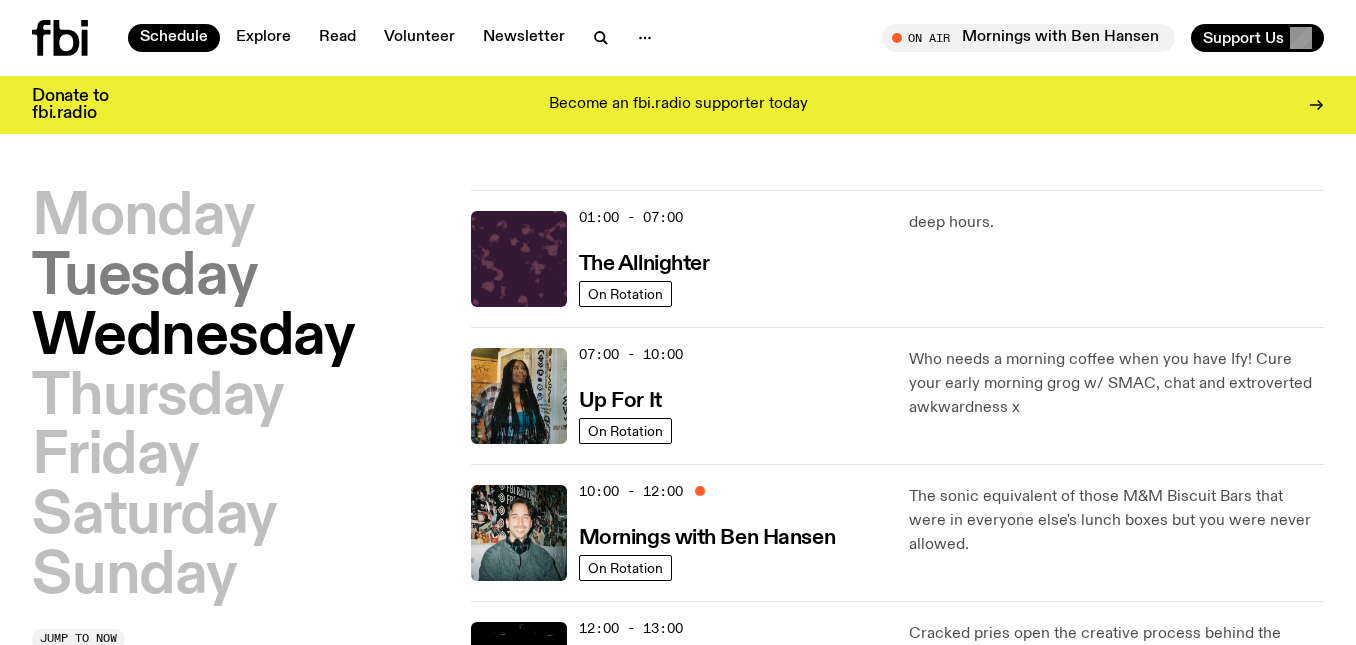 click on "Tuesday" at bounding box center (144, 278) 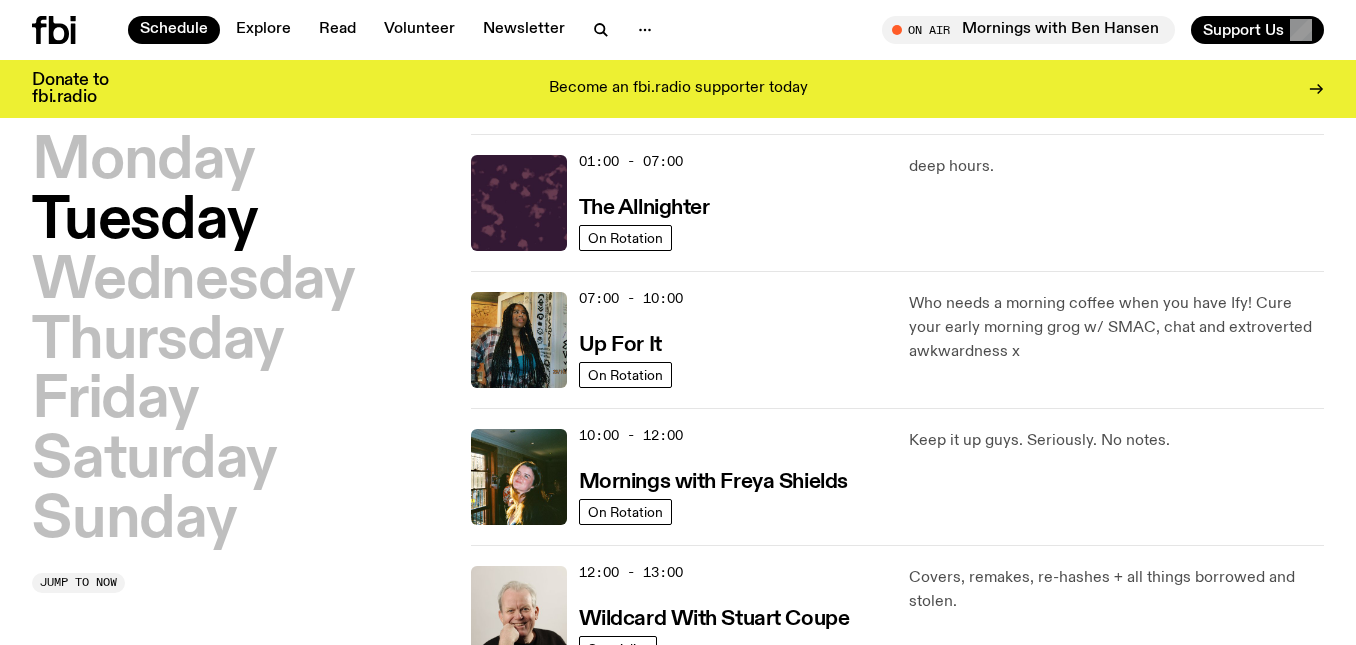 scroll, scrollTop: 56, scrollLeft: 0, axis: vertical 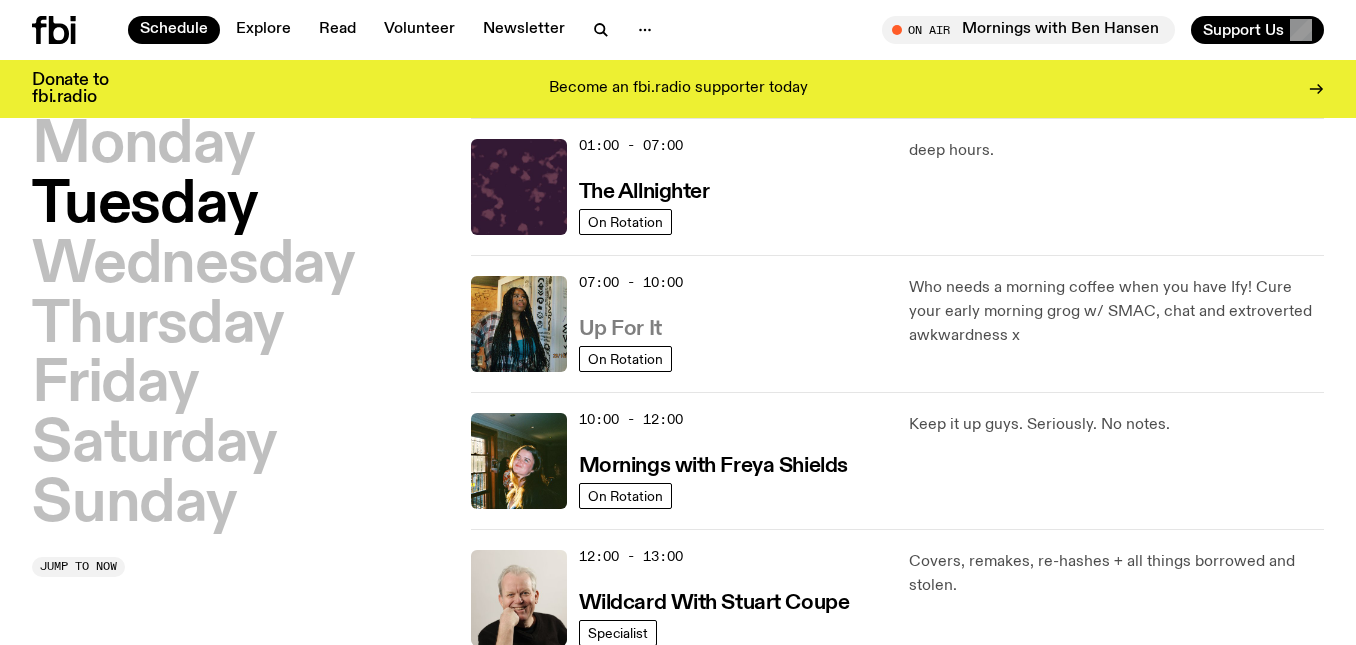click on "Up For It" at bounding box center (620, 329) 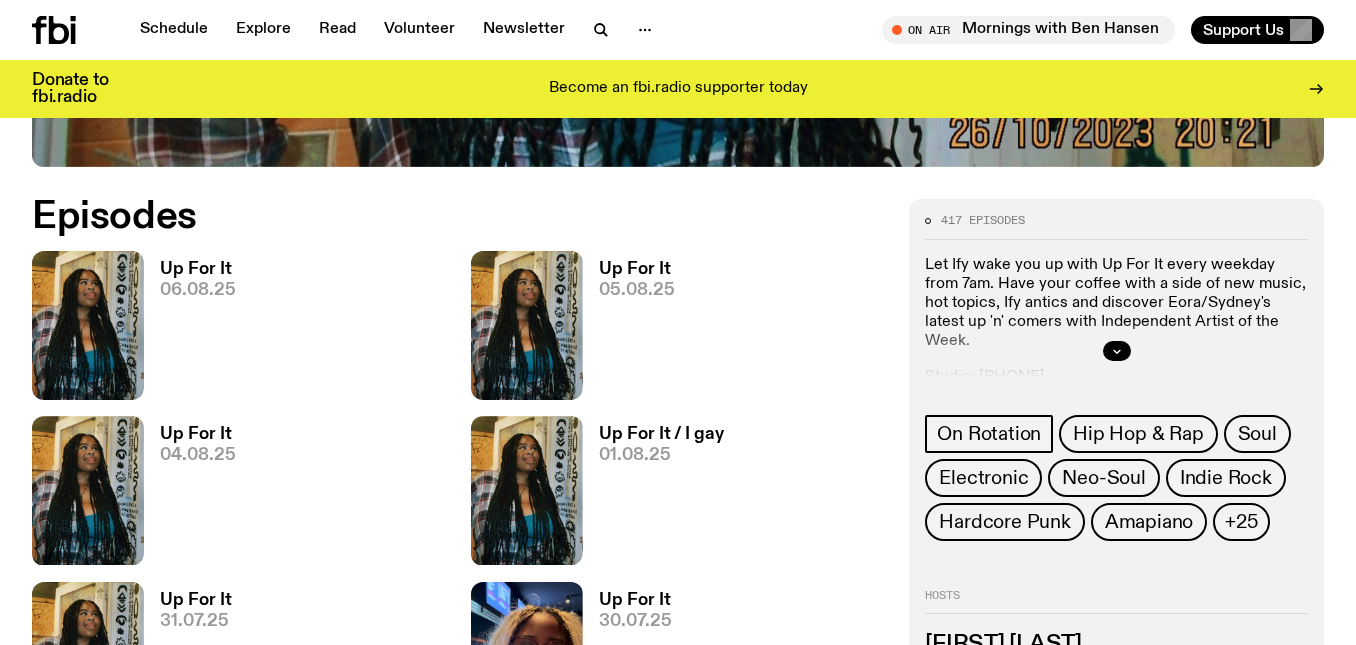 scroll, scrollTop: 989, scrollLeft: 0, axis: vertical 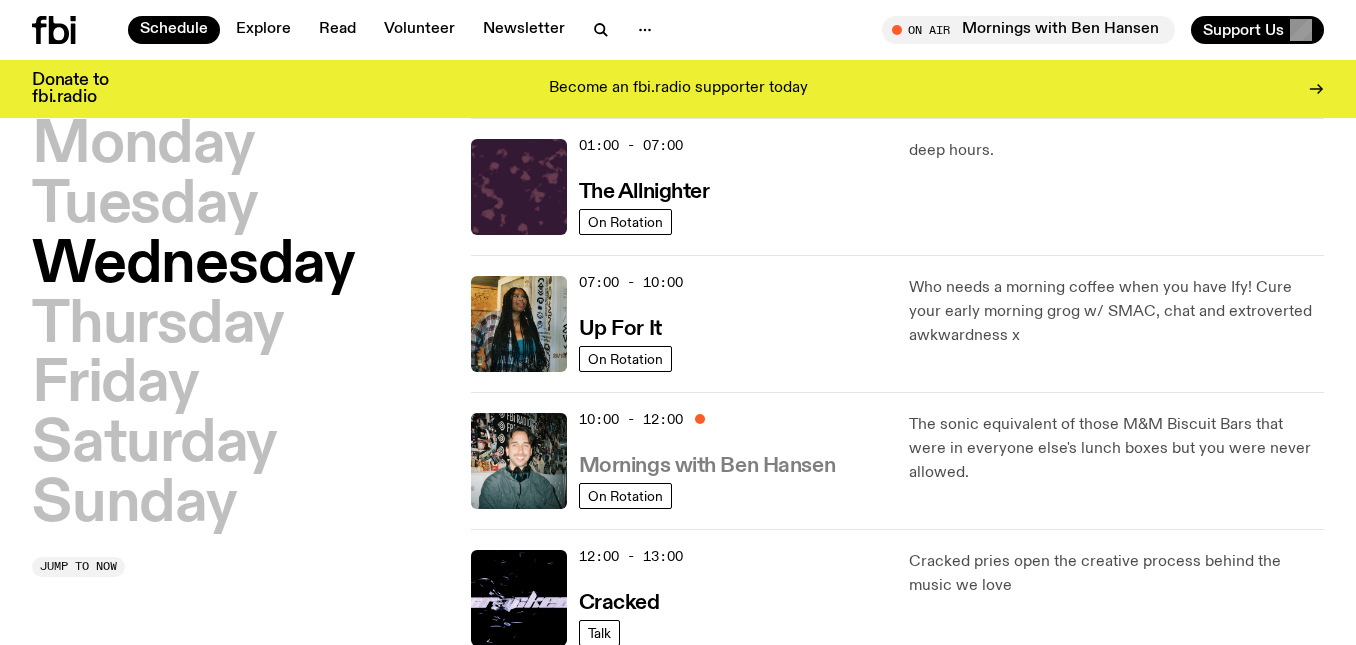 click on "Mornings with Ben Hansen" at bounding box center [707, 466] 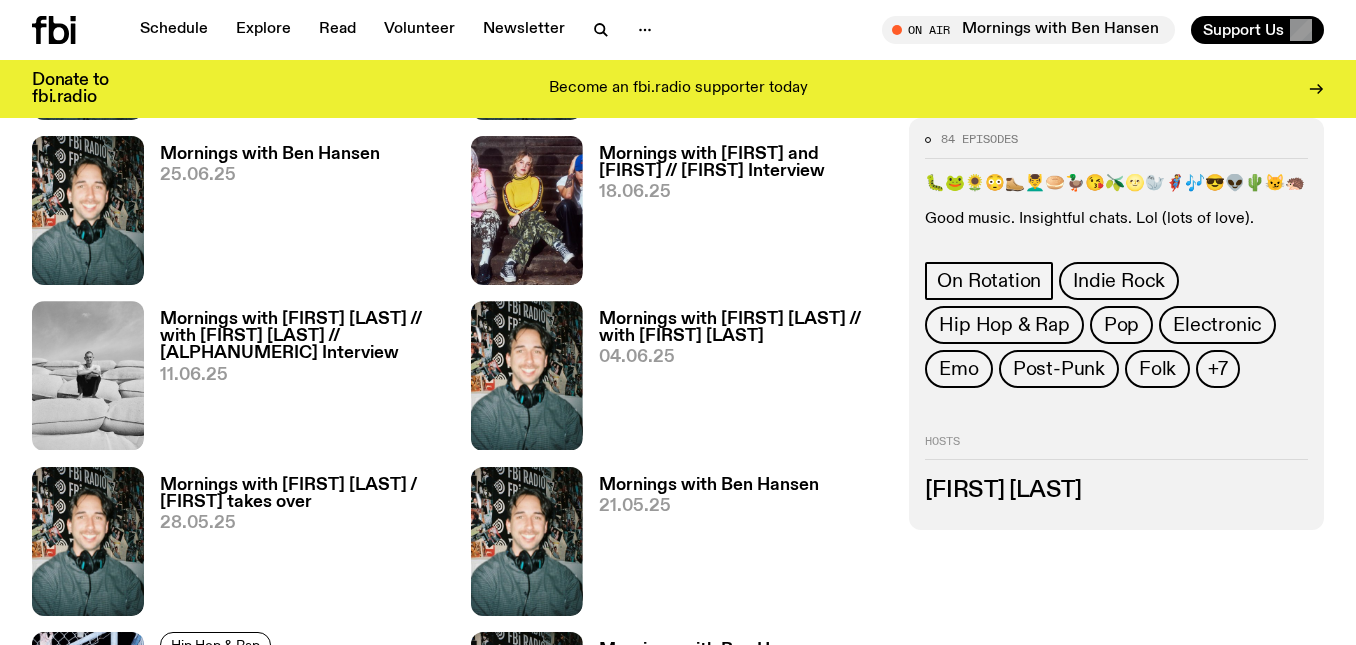 scroll, scrollTop: 1469, scrollLeft: 0, axis: vertical 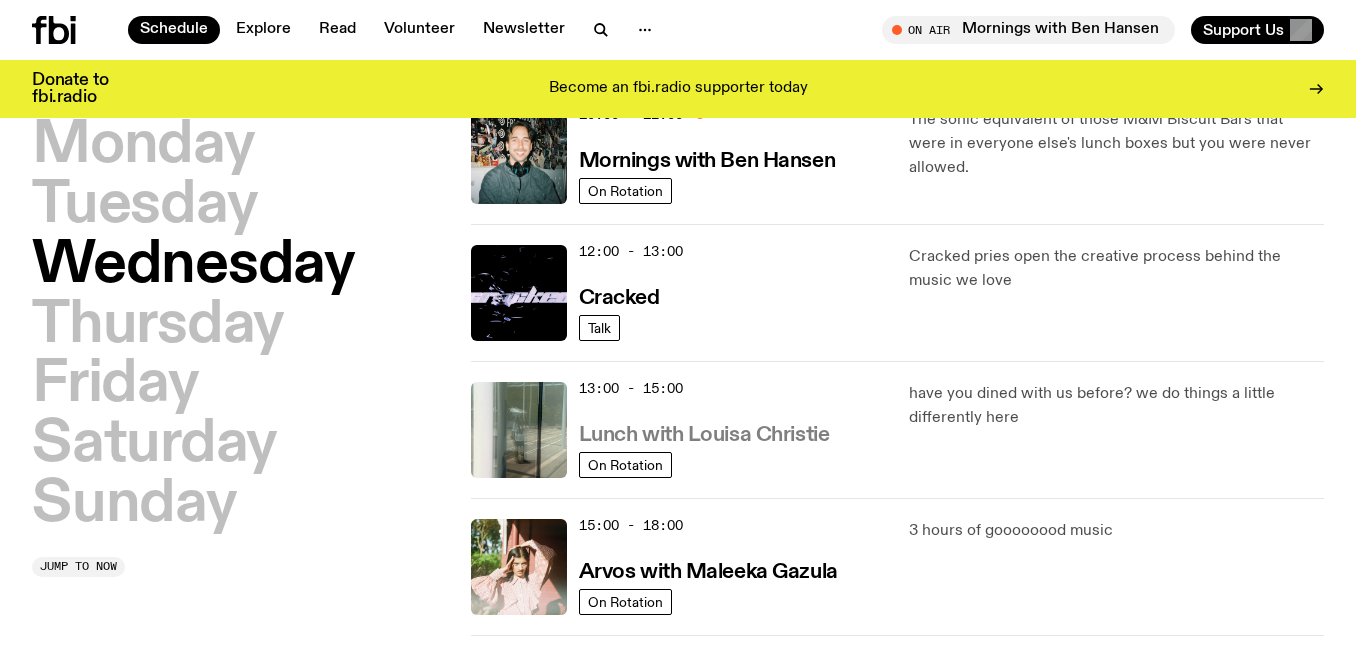 click on "Lunch with Louisa Christie" at bounding box center (704, 435) 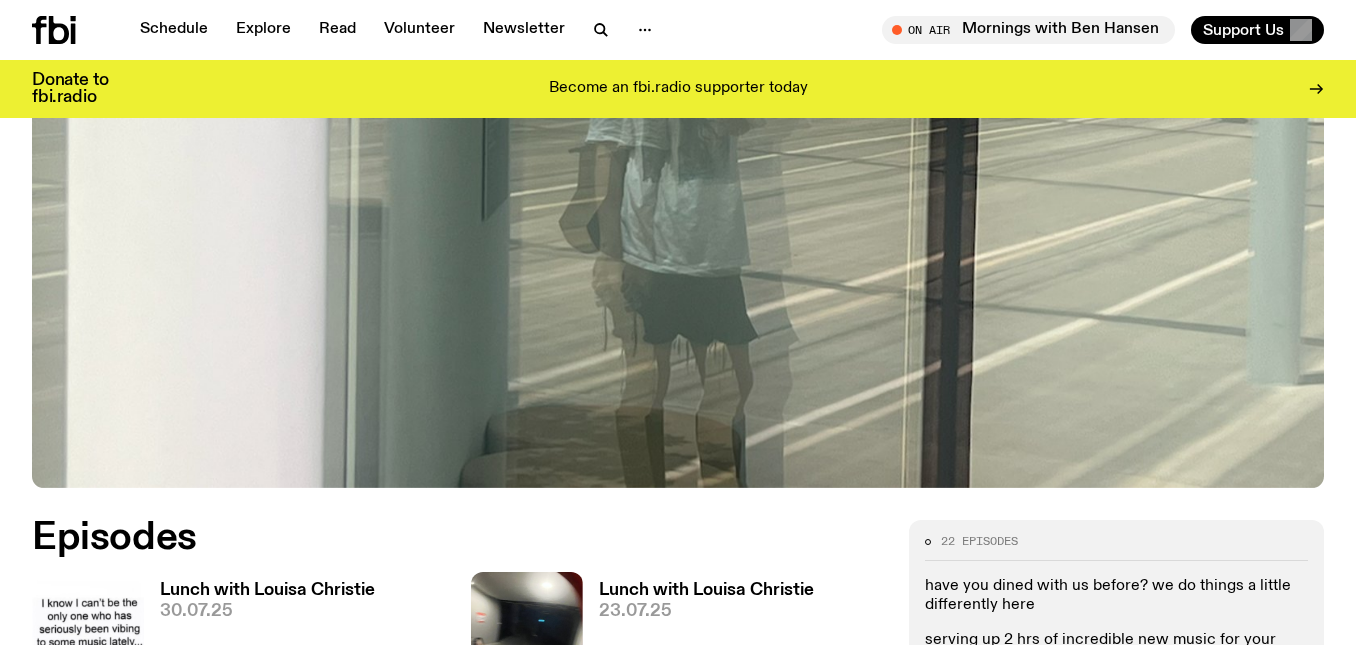 scroll, scrollTop: 762, scrollLeft: 0, axis: vertical 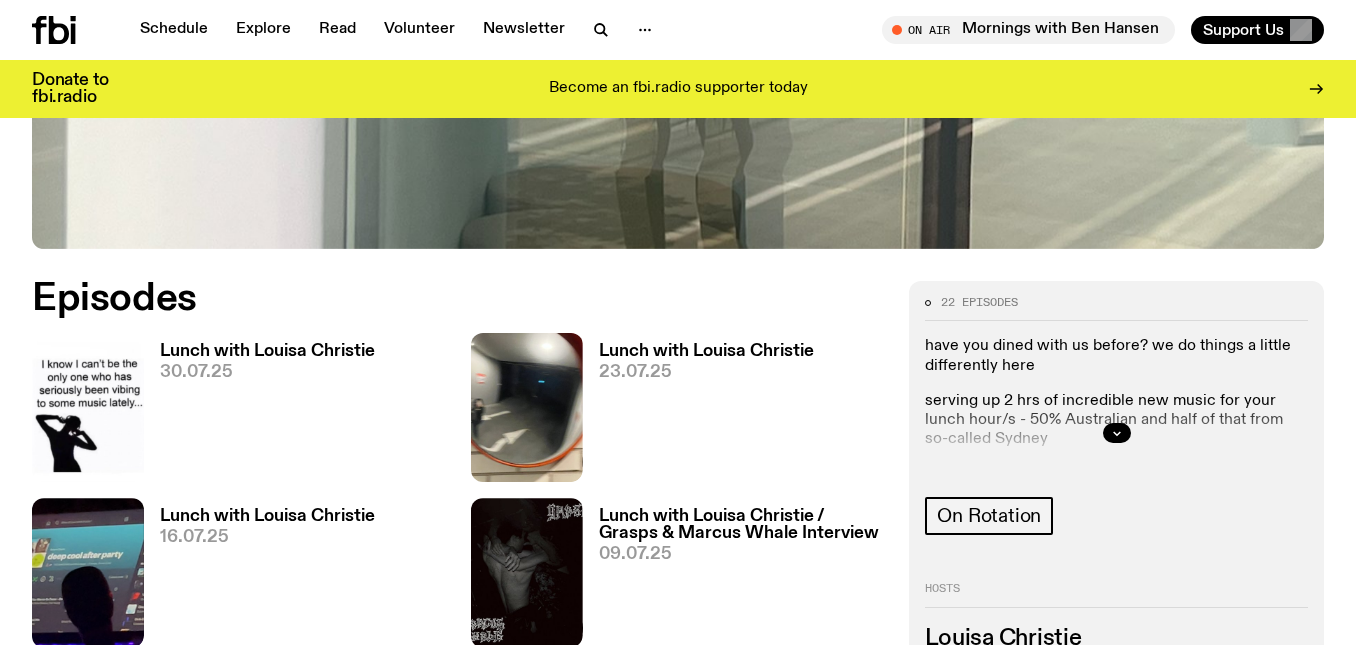 click at bounding box center [1116, 433] 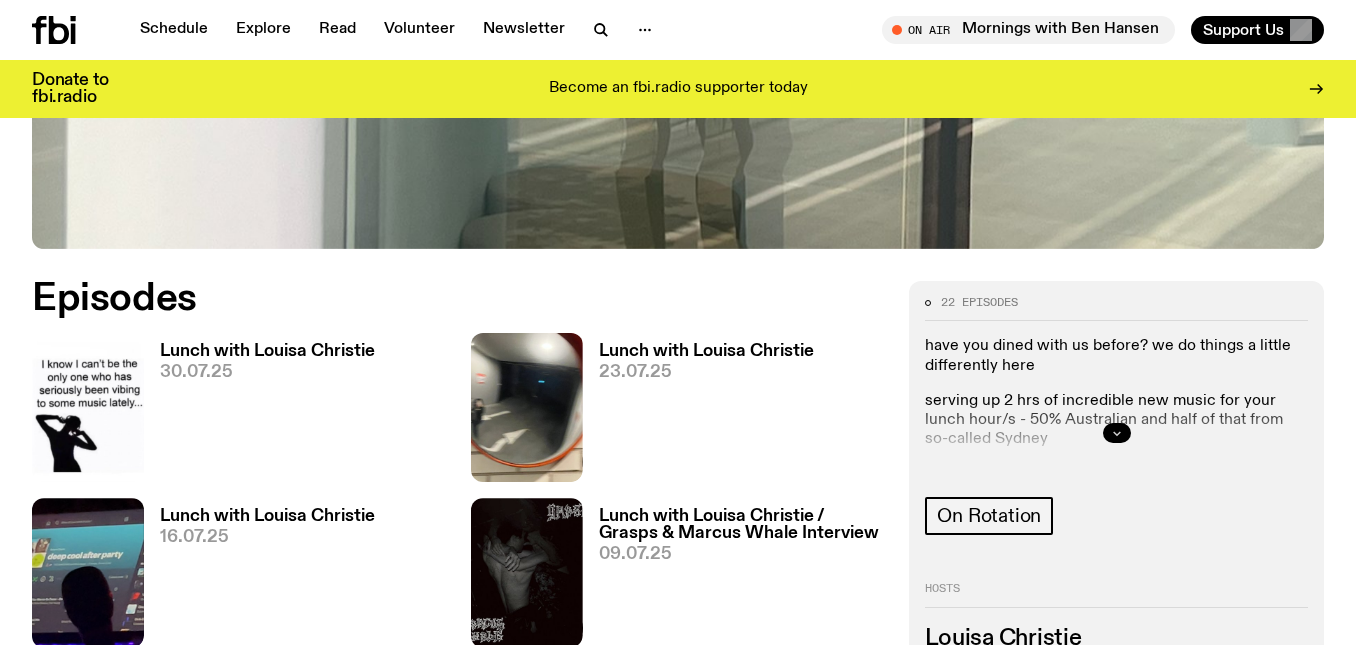 click at bounding box center (1117, 433) 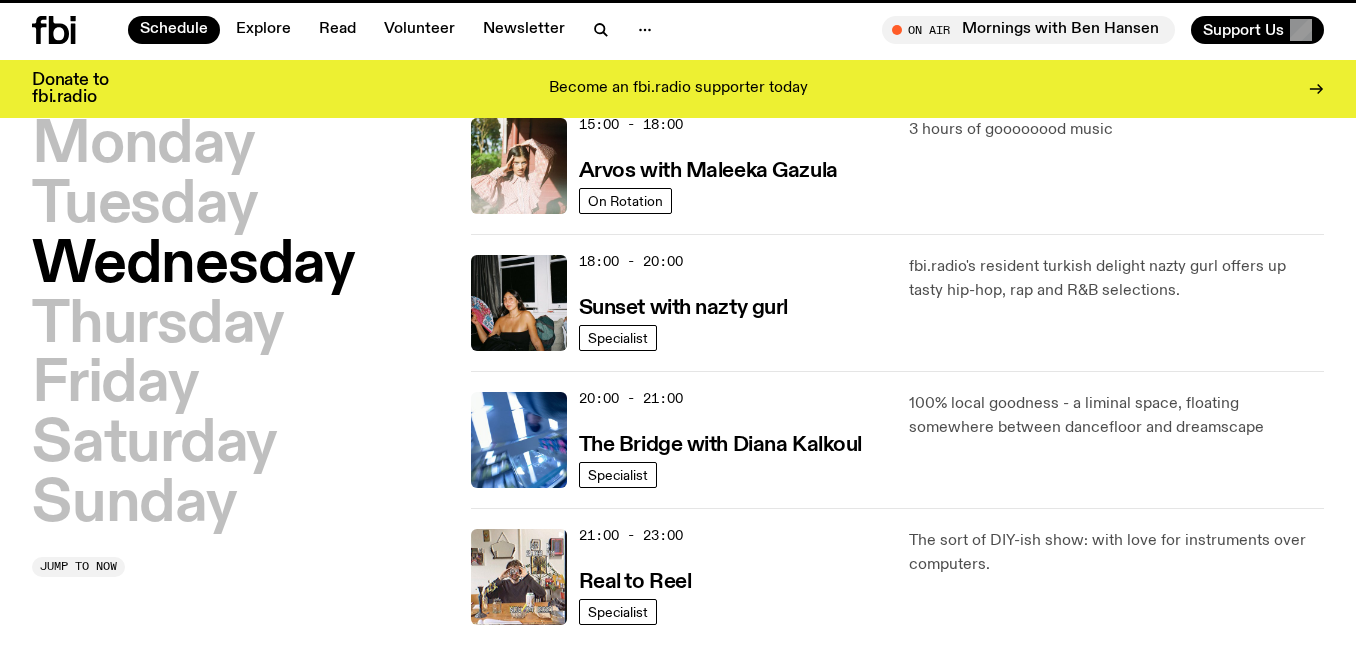 scroll, scrollTop: 361, scrollLeft: 0, axis: vertical 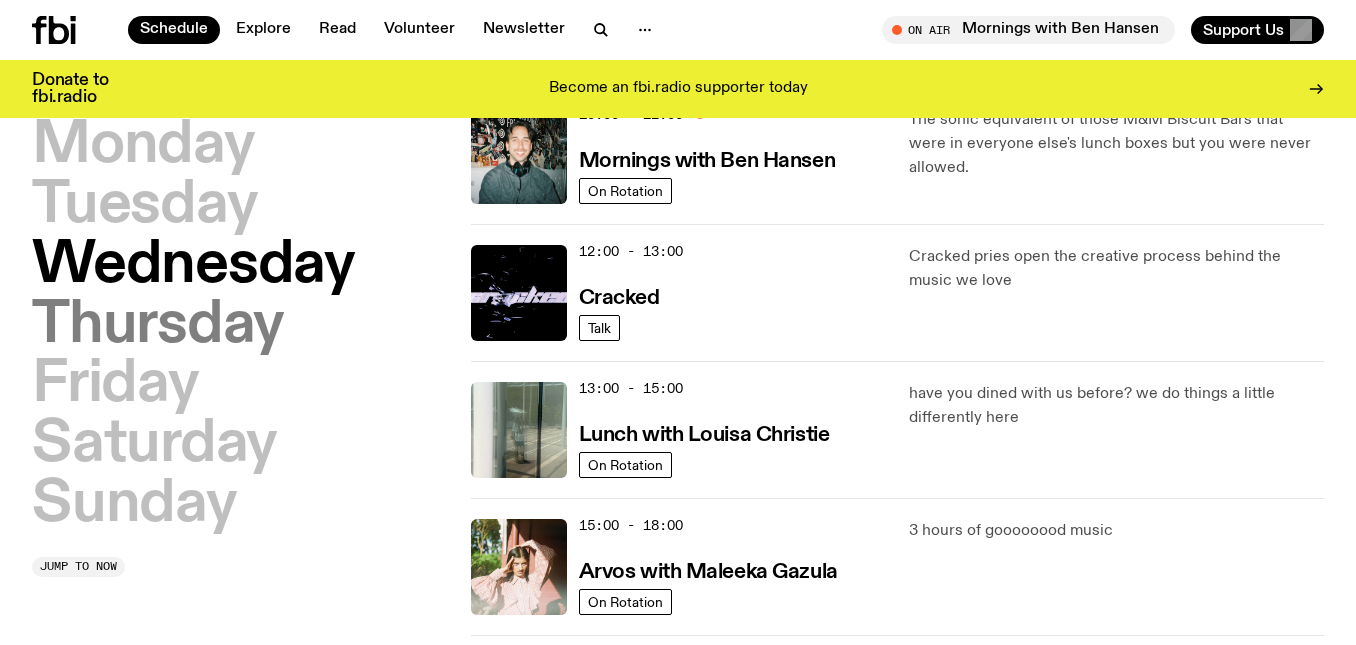 click on "Thursday" at bounding box center (158, 326) 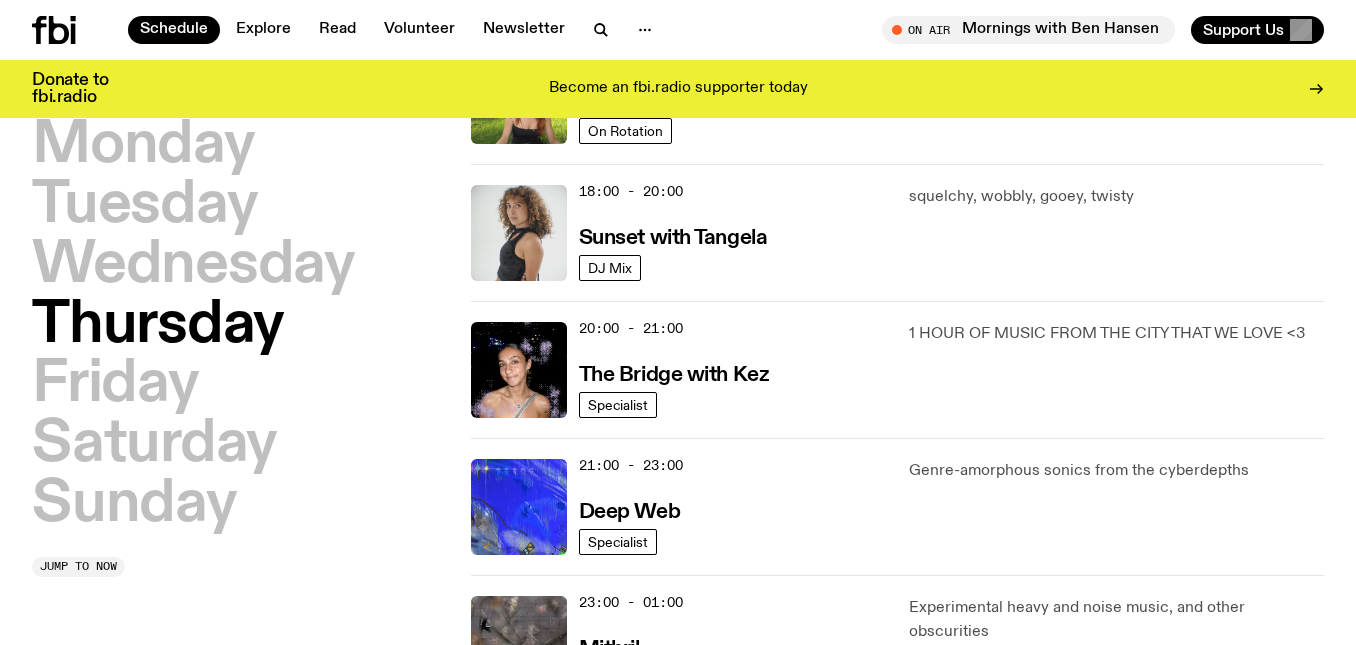 scroll, scrollTop: 976, scrollLeft: 0, axis: vertical 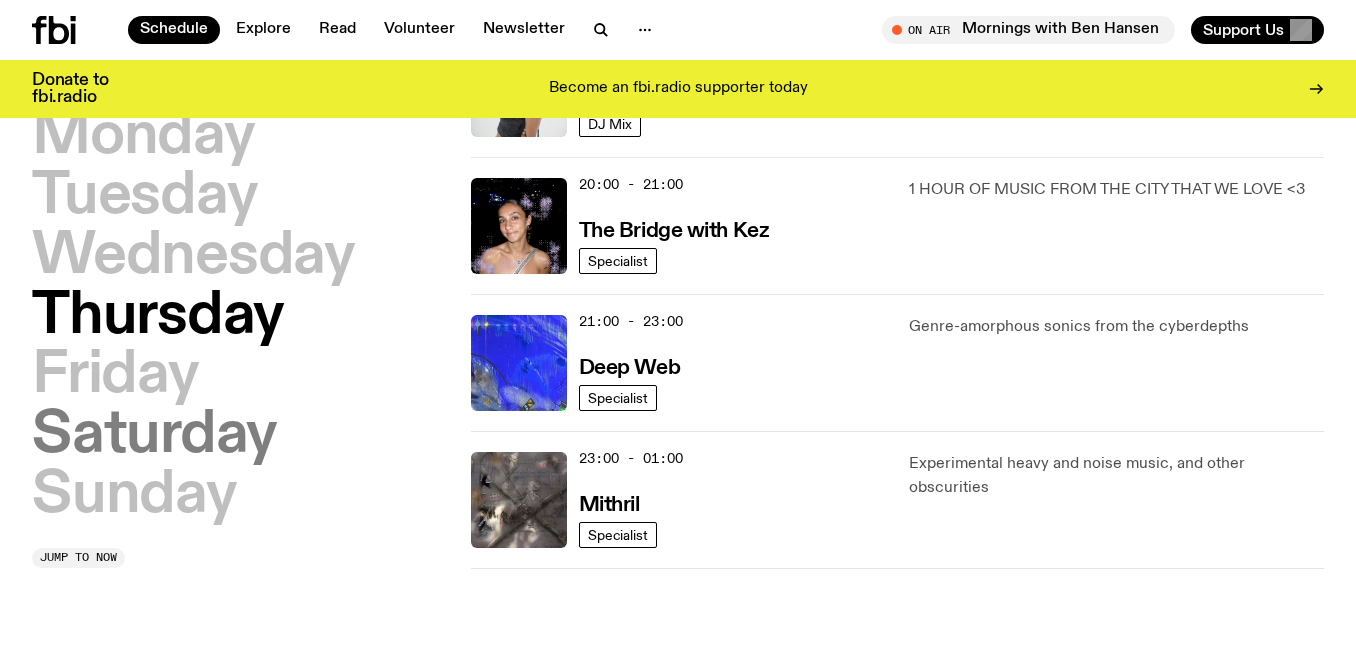 click on "Saturday" at bounding box center [154, 436] 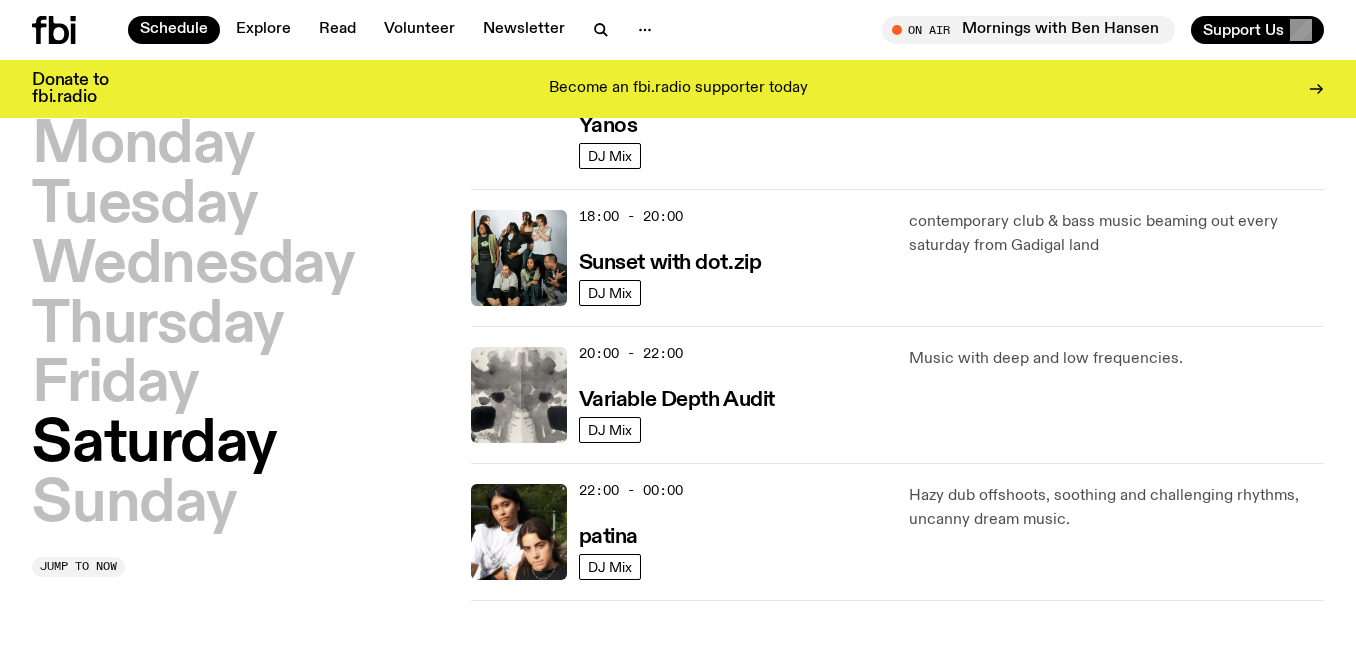 scroll, scrollTop: 1466, scrollLeft: 0, axis: vertical 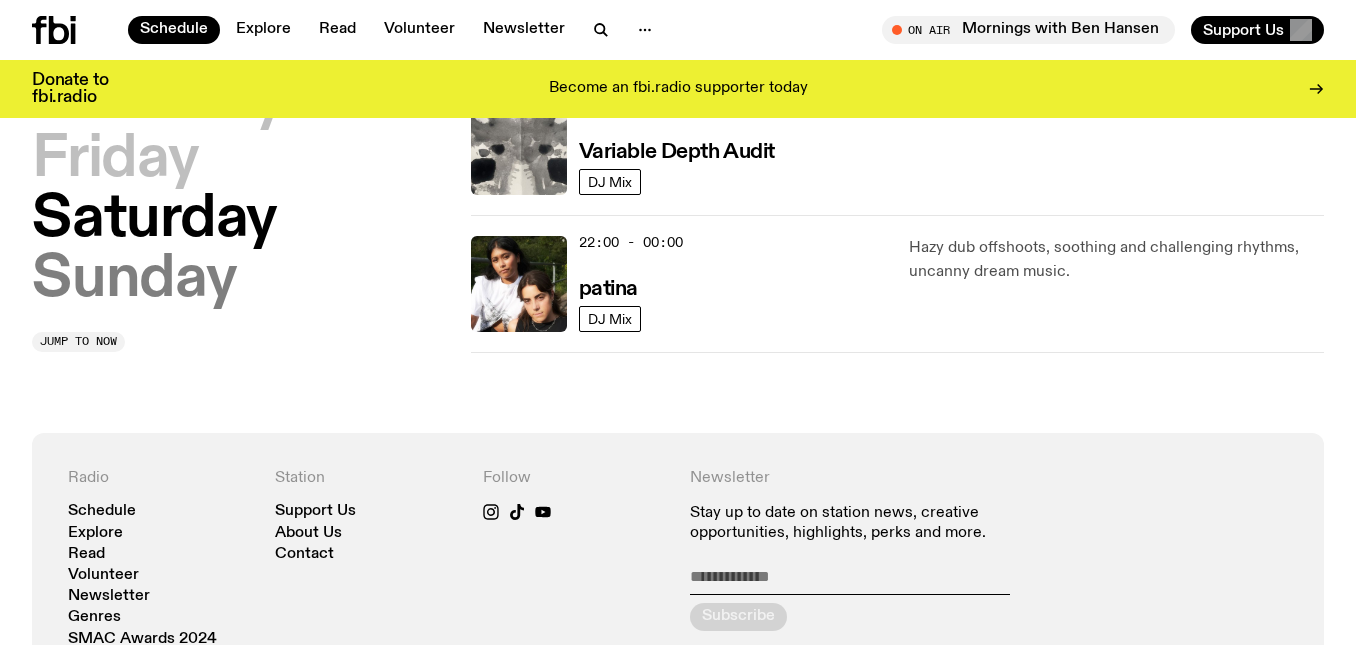 click on "Sunday" at bounding box center (134, 280) 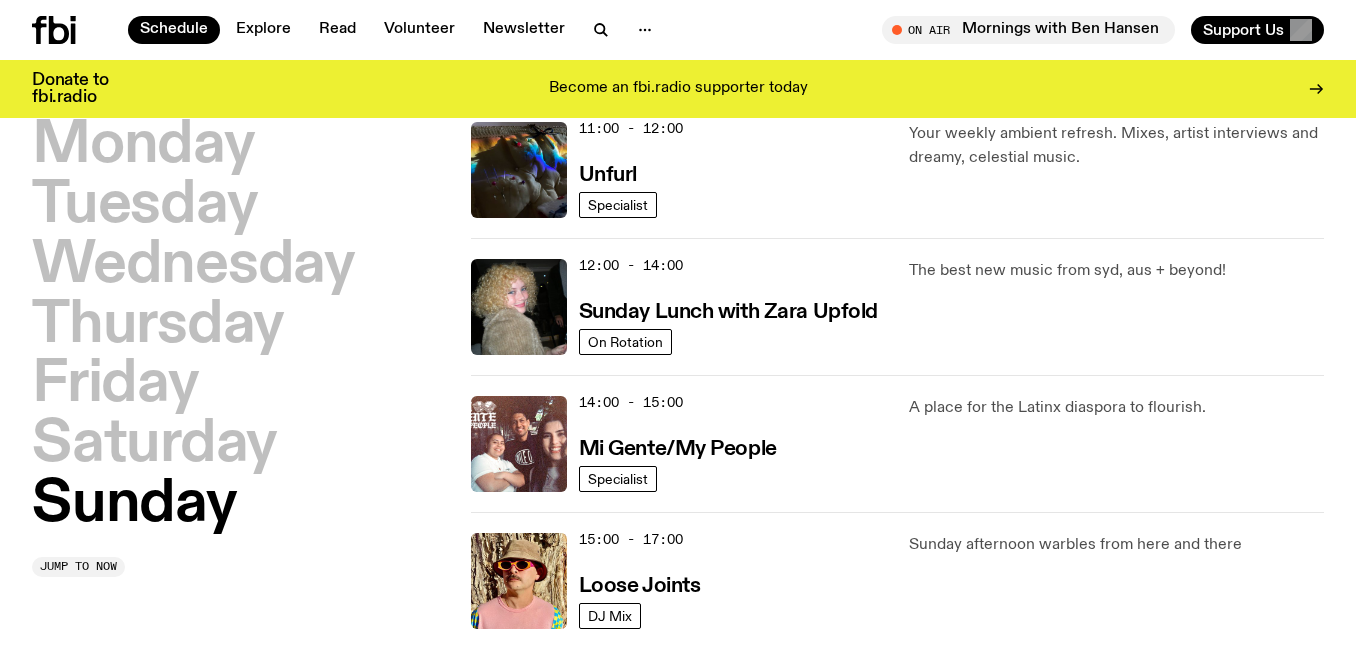 scroll, scrollTop: 0, scrollLeft: 0, axis: both 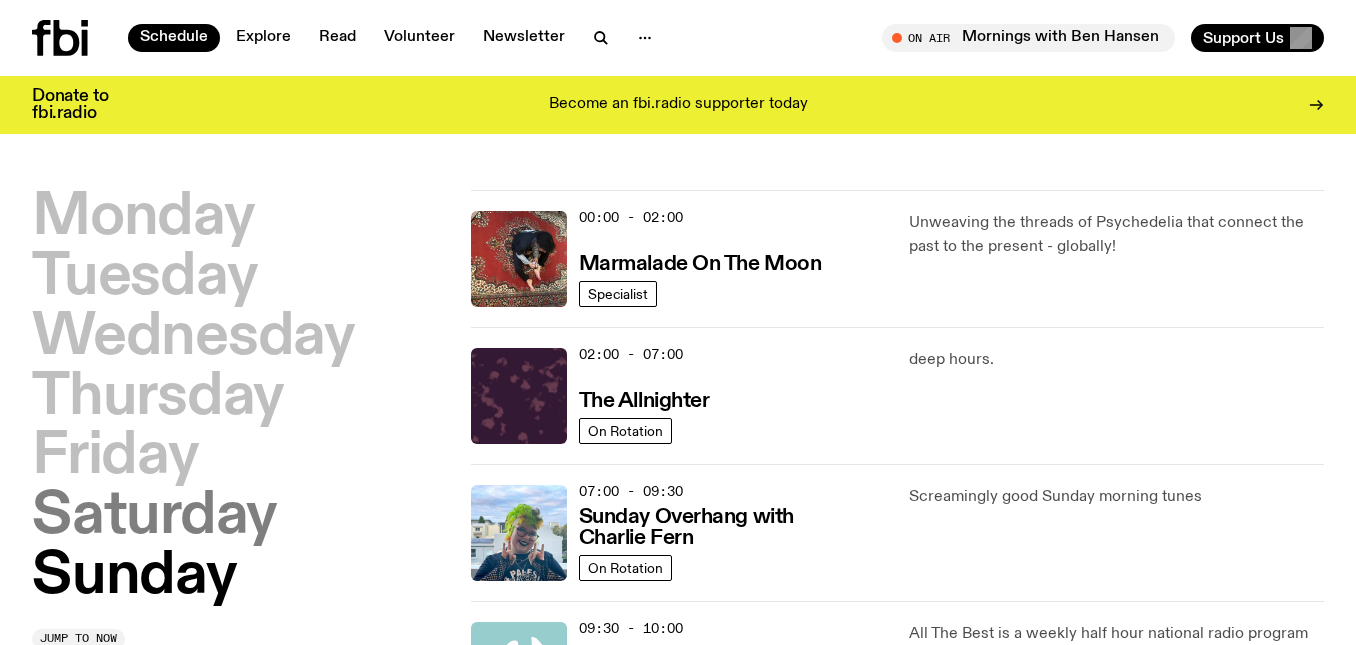 click on "Saturday" at bounding box center (154, 517) 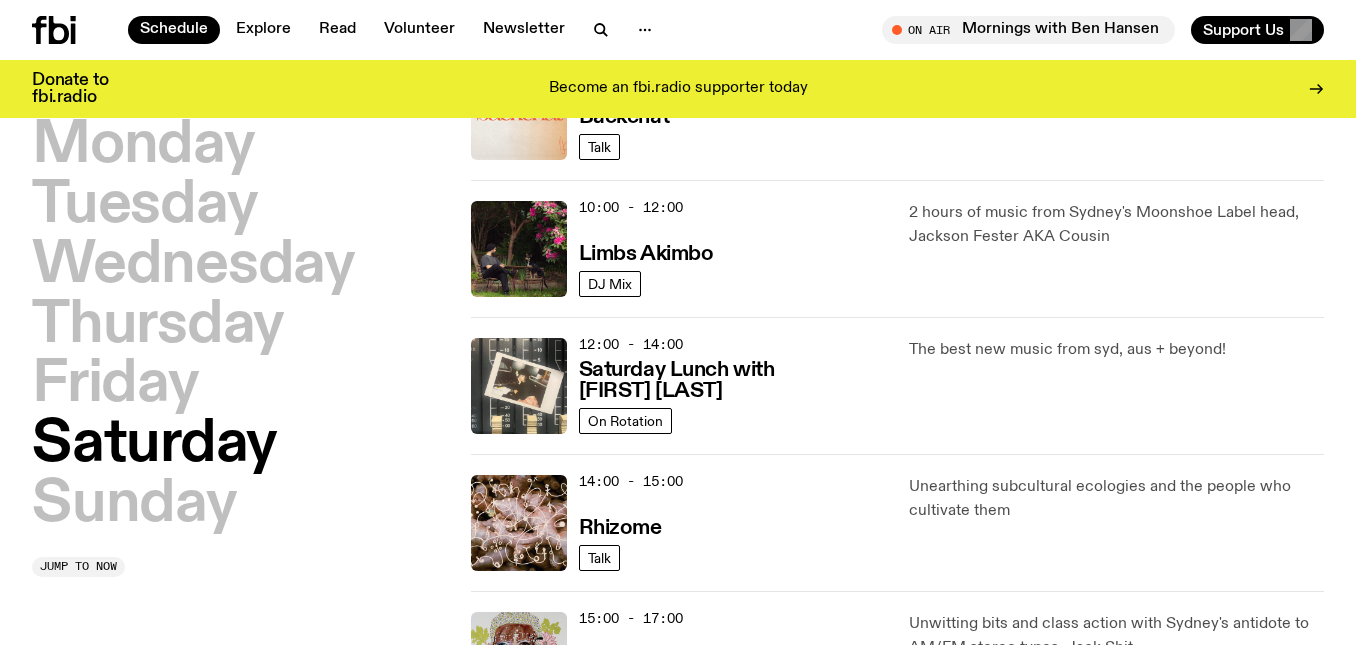scroll, scrollTop: 543, scrollLeft: 0, axis: vertical 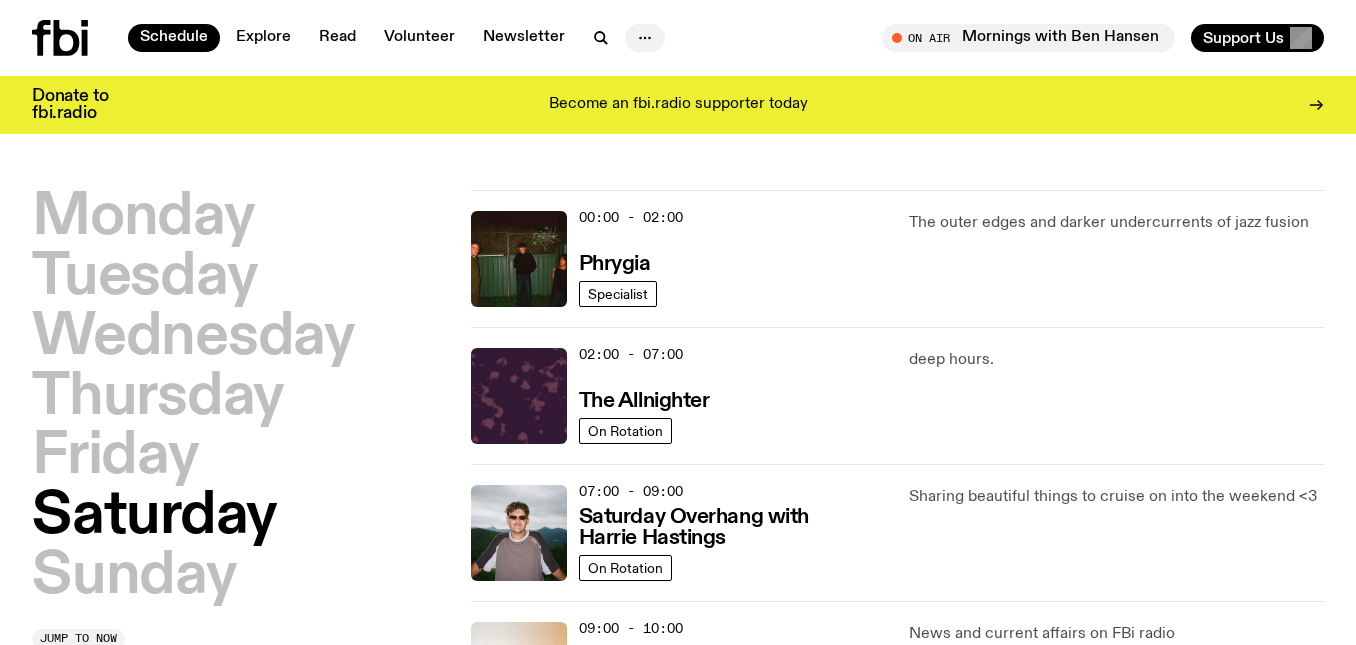 click 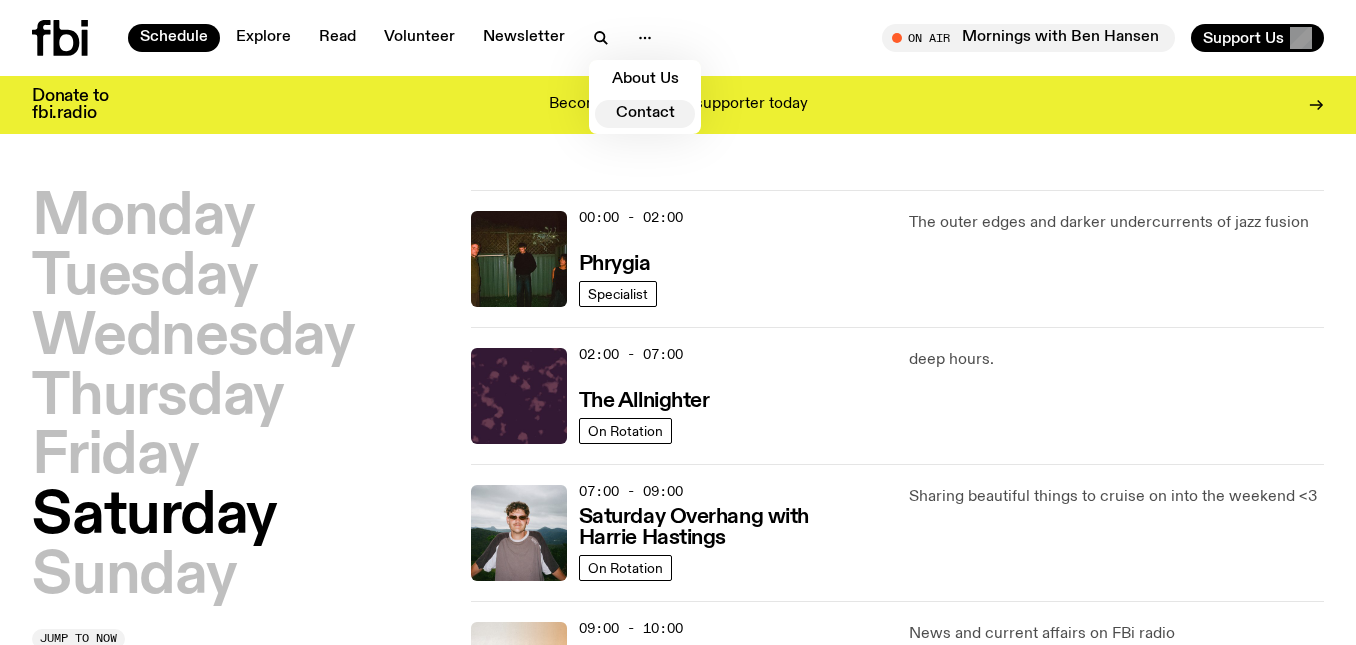 click on "Contact" 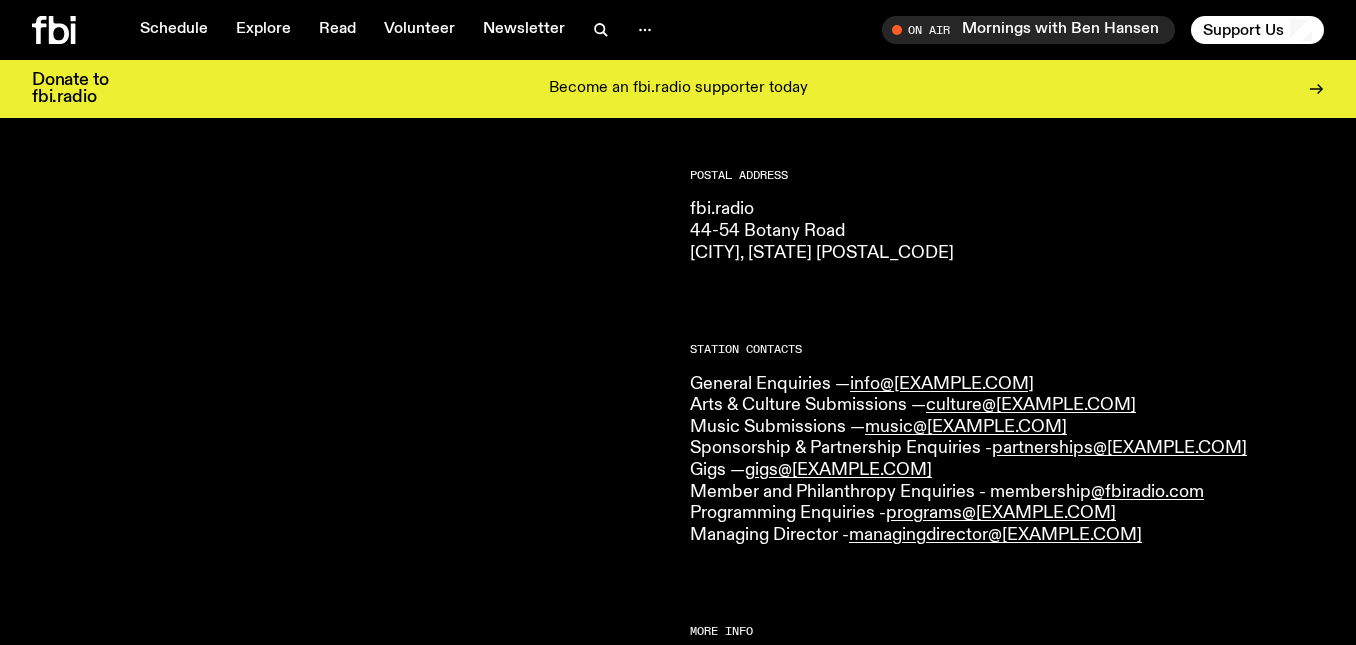scroll, scrollTop: 347, scrollLeft: 0, axis: vertical 